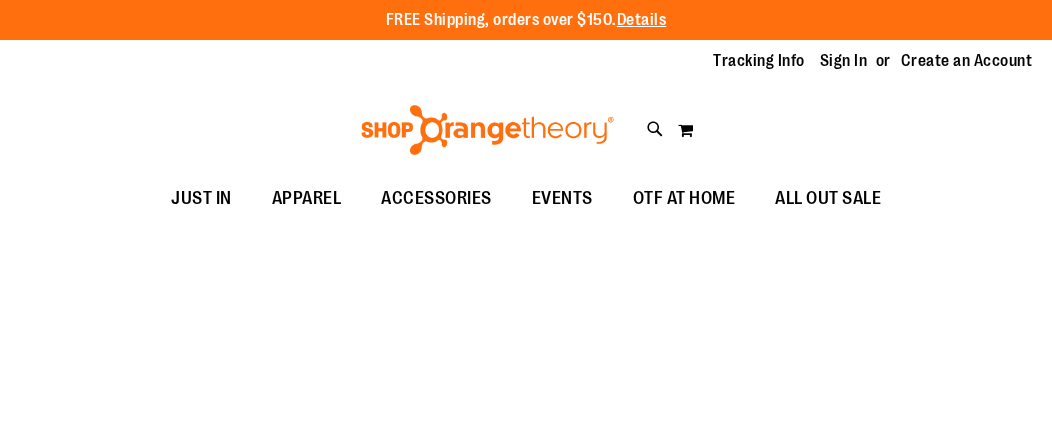 scroll, scrollTop: 0, scrollLeft: 0, axis: both 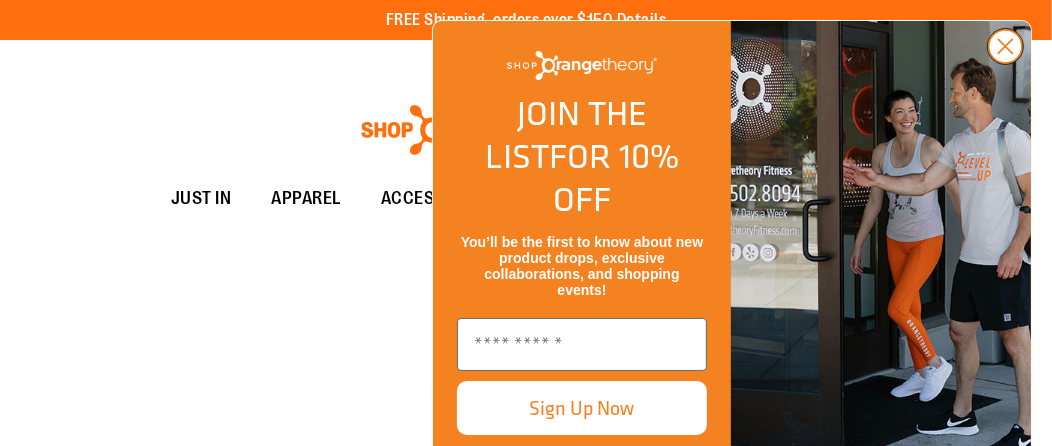 click 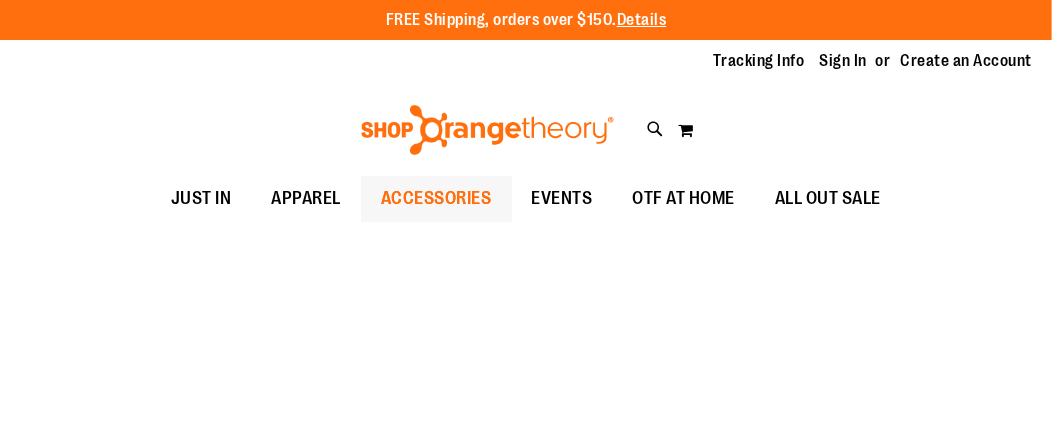 click on "ACCESSORIES" at bounding box center [436, 198] 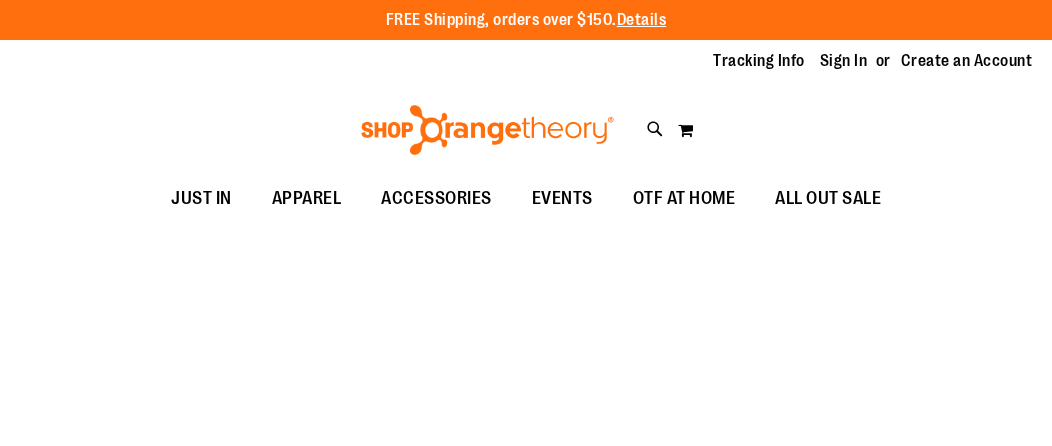 scroll, scrollTop: 0, scrollLeft: 0, axis: both 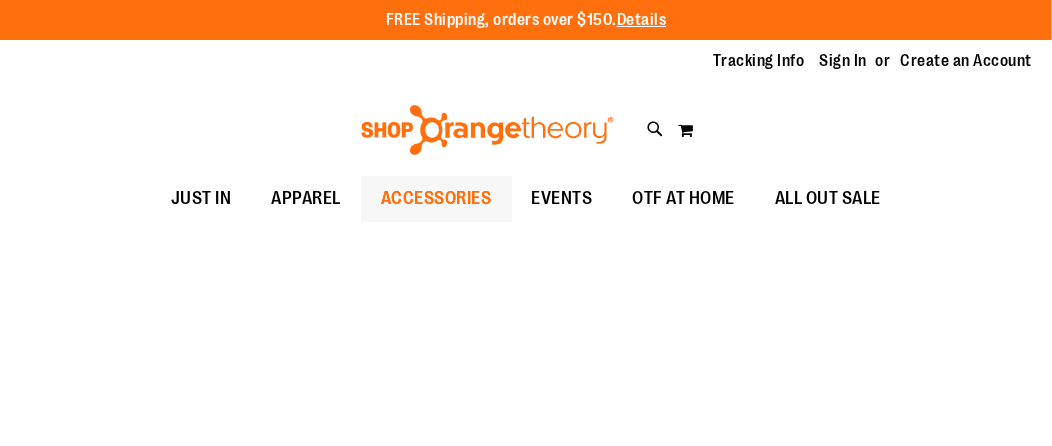 click on "ACCESSORIES" at bounding box center (436, 198) 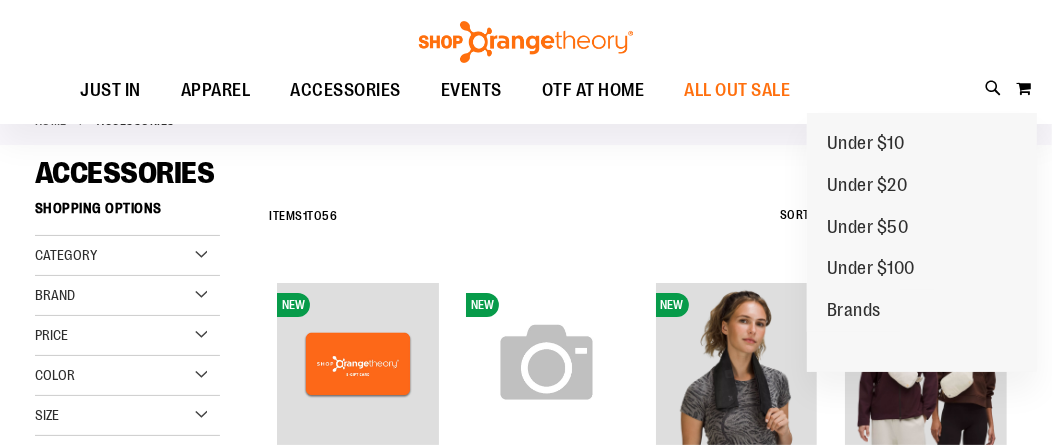 scroll, scrollTop: 198, scrollLeft: 0, axis: vertical 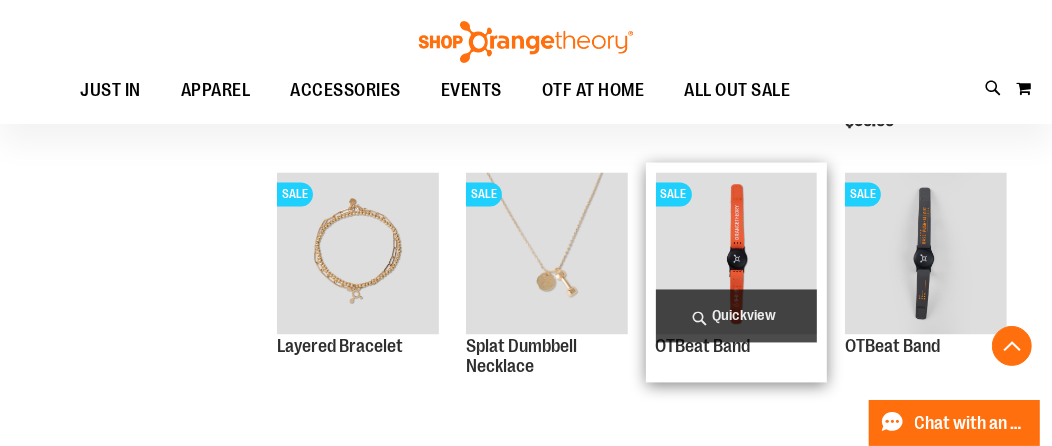 click on "Quickview" at bounding box center (737, 316) 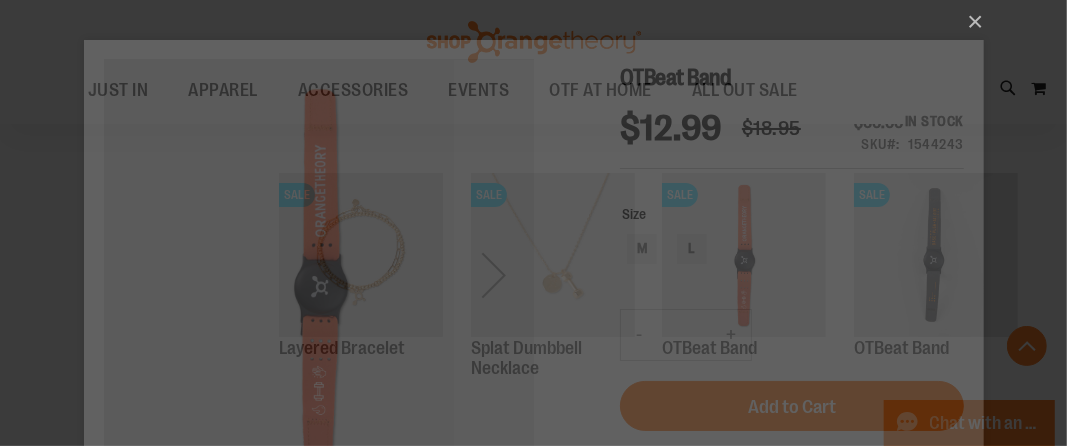 scroll, scrollTop: 0, scrollLeft: 0, axis: both 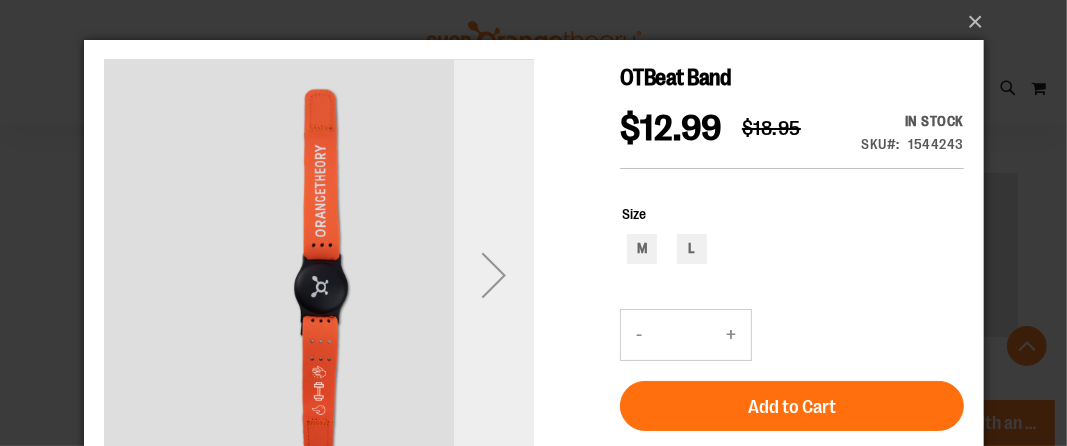 click at bounding box center [493, 274] 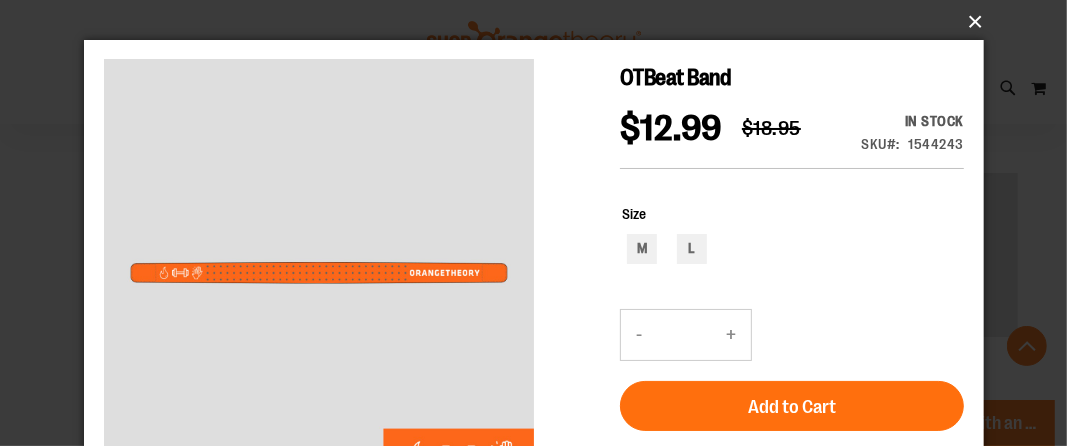 click on "×" at bounding box center (540, 22) 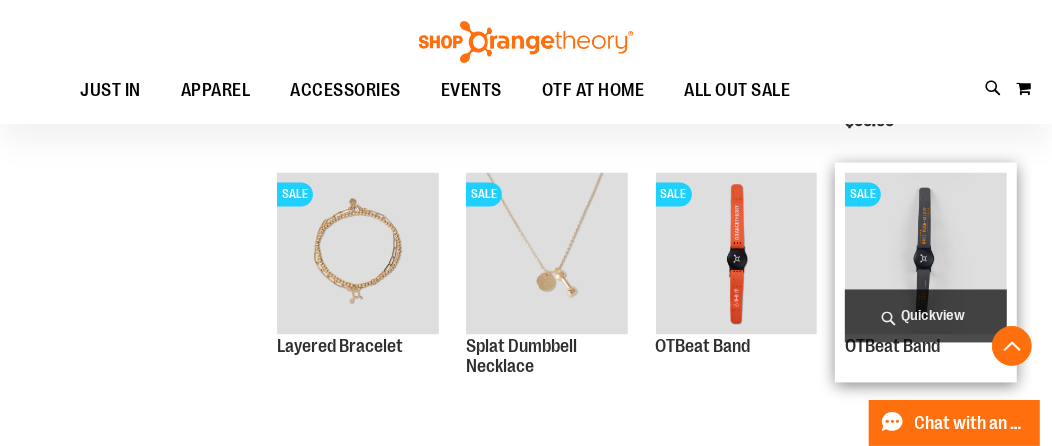 click on "Quickview" at bounding box center (926, 316) 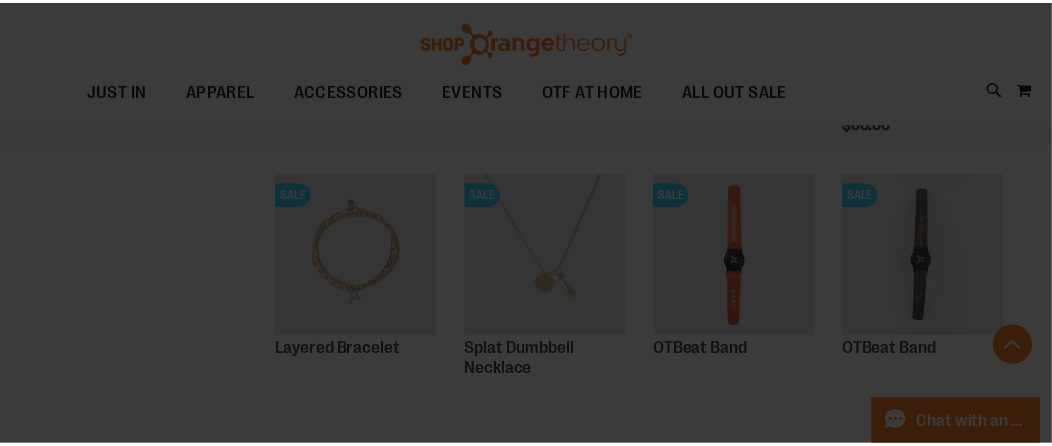 scroll, scrollTop: 0, scrollLeft: 0, axis: both 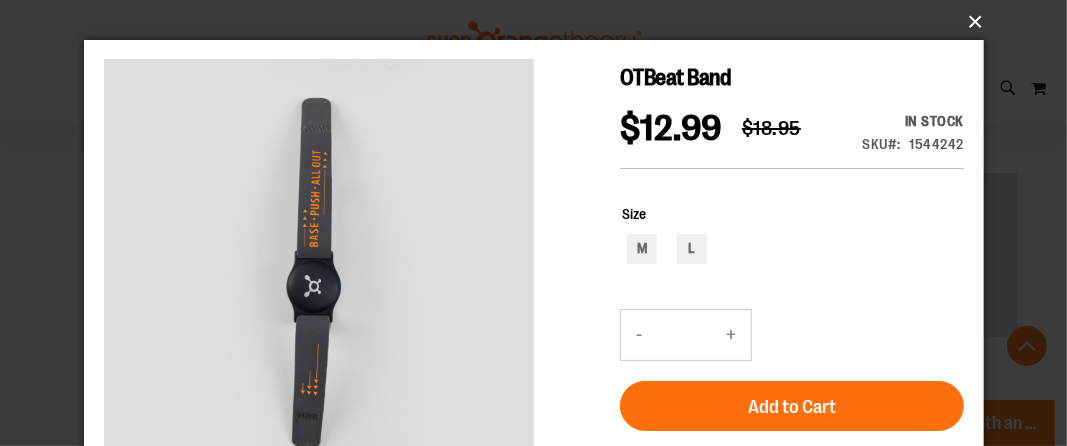 click on "×" at bounding box center (540, 22) 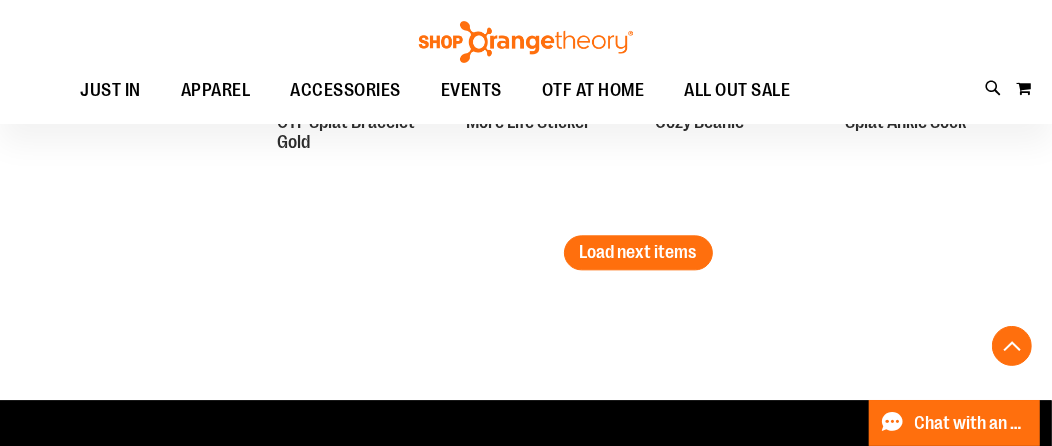 scroll, scrollTop: 2798, scrollLeft: 0, axis: vertical 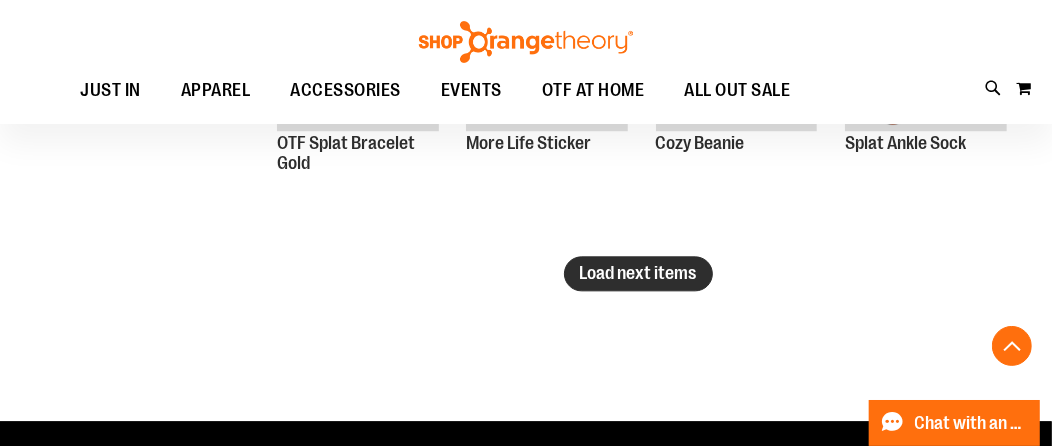 click on "Load next items" at bounding box center [638, 273] 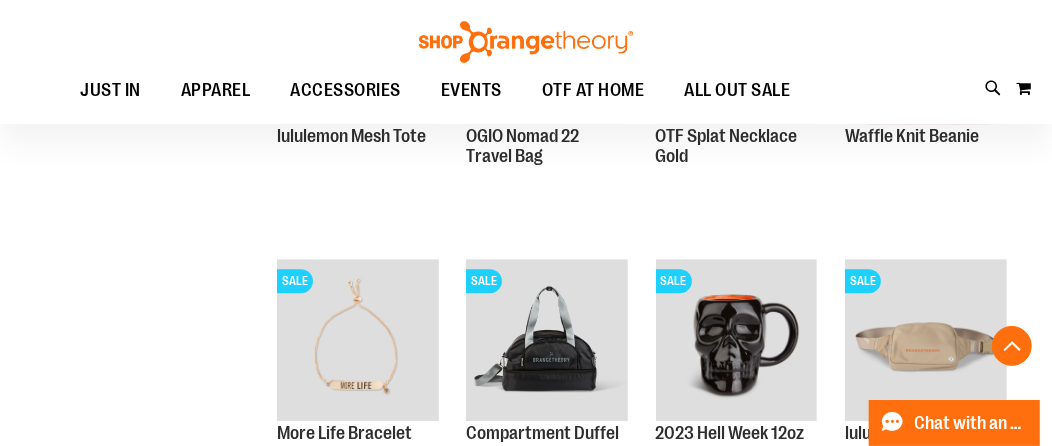 scroll, scrollTop: 3598, scrollLeft: 0, axis: vertical 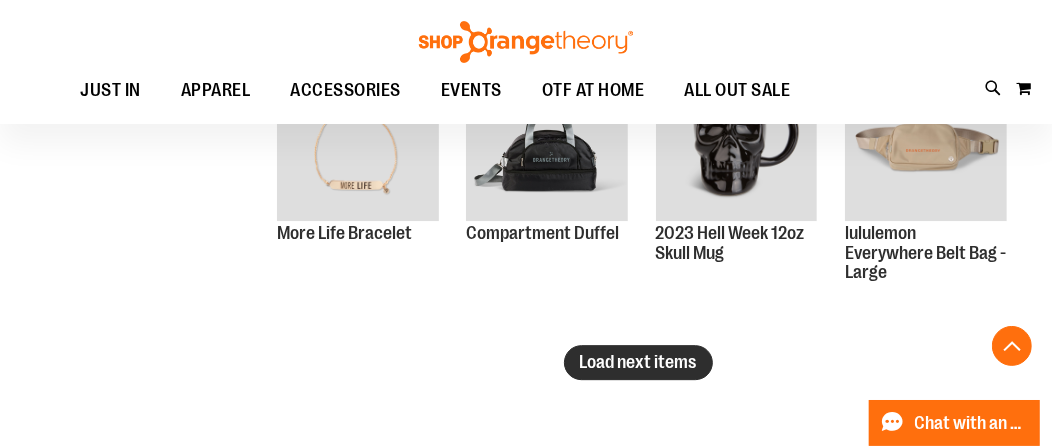 click on "Load next items" at bounding box center (638, 362) 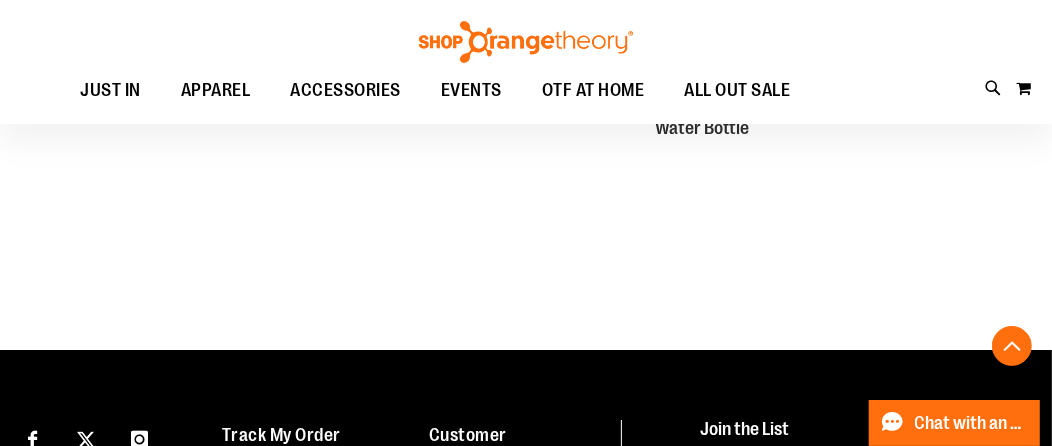 scroll, scrollTop: 4398, scrollLeft: 0, axis: vertical 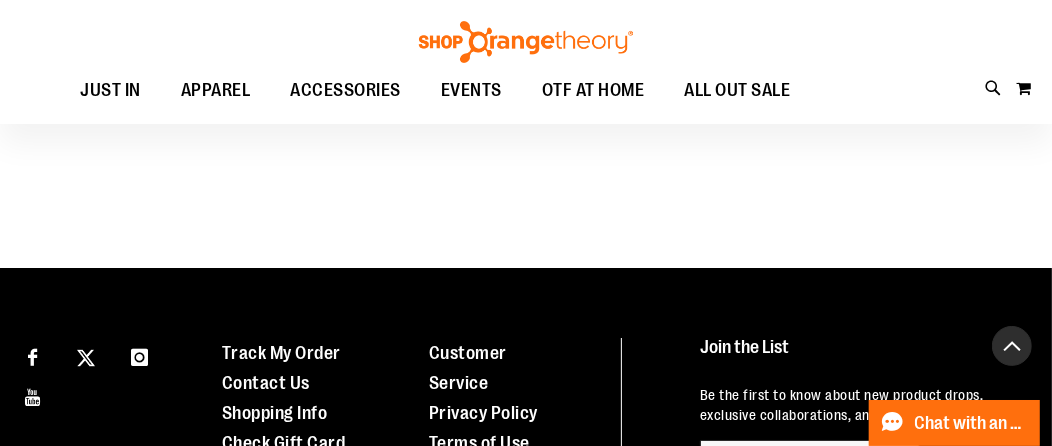 click at bounding box center (1012, 346) 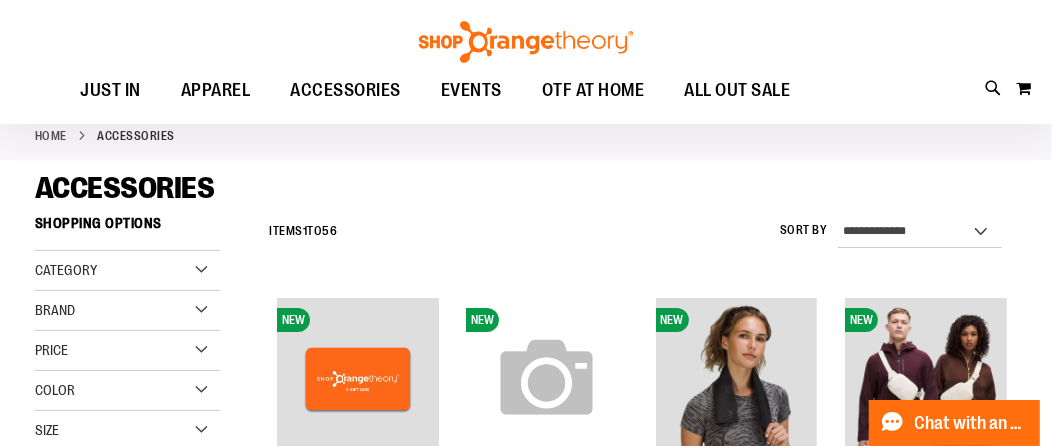 scroll, scrollTop: 98, scrollLeft: 0, axis: vertical 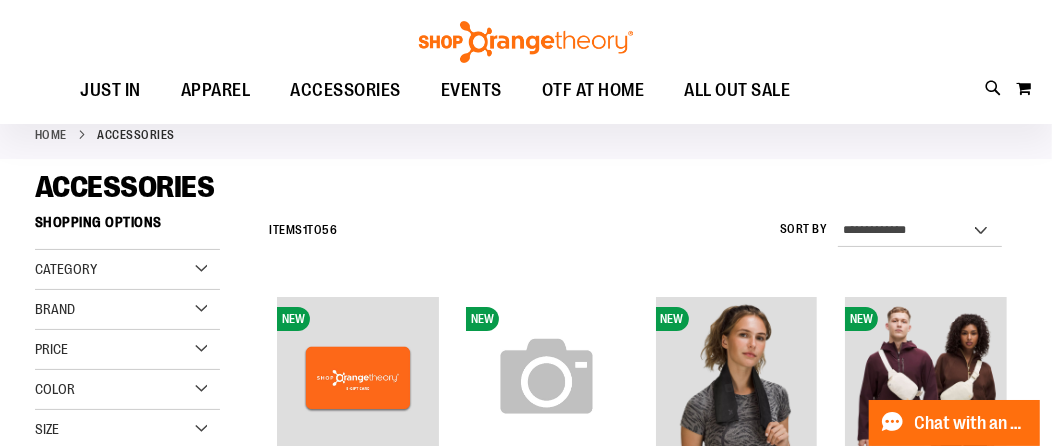 click on "Category" at bounding box center (127, 270) 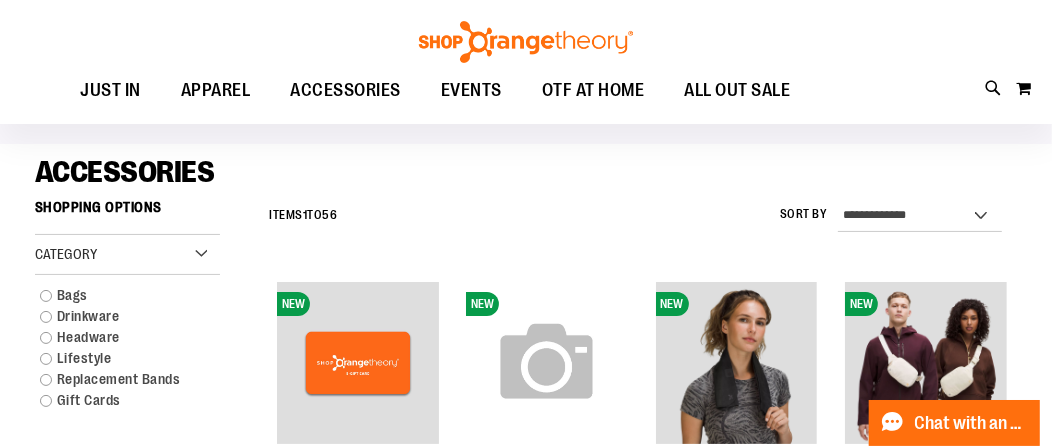 scroll, scrollTop: 98, scrollLeft: 0, axis: vertical 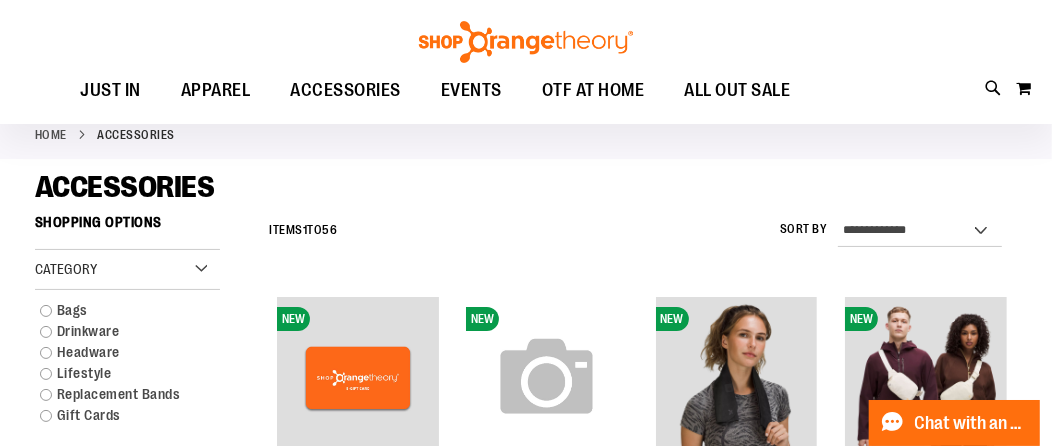 click on "Category" at bounding box center (127, 270) 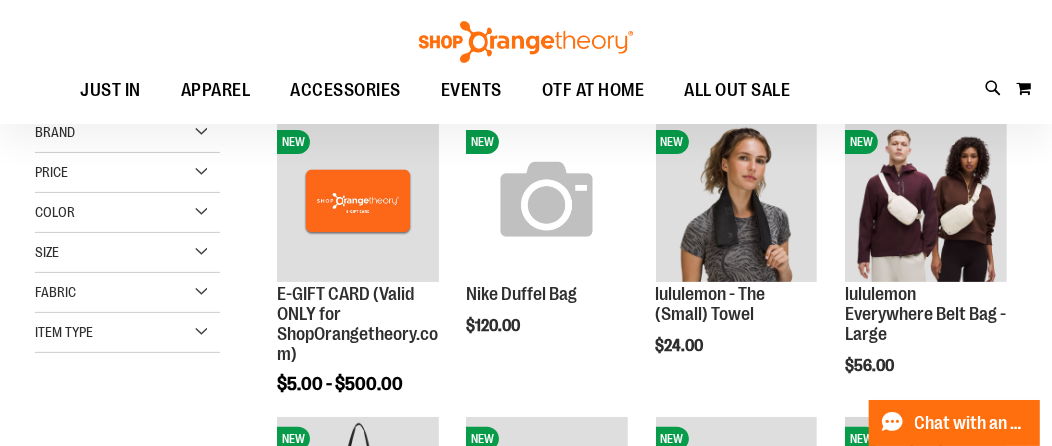 scroll, scrollTop: 298, scrollLeft: 0, axis: vertical 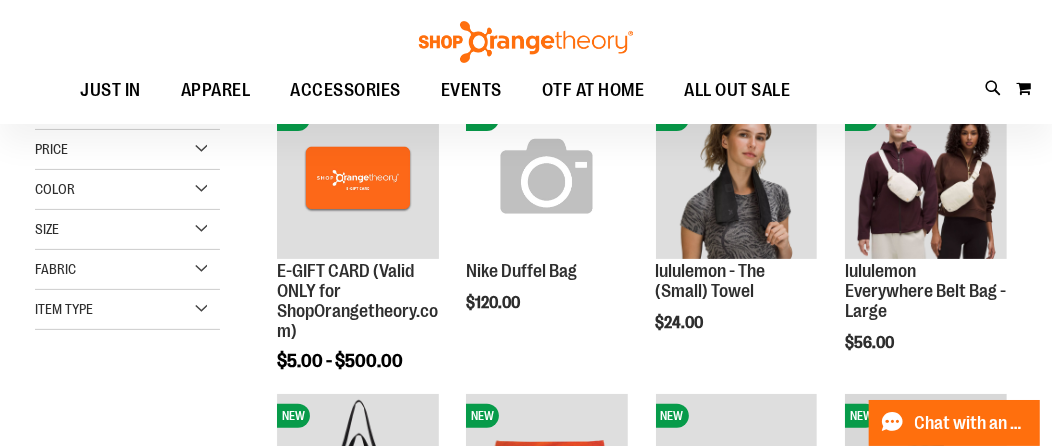 click on "Item Type" at bounding box center [127, 310] 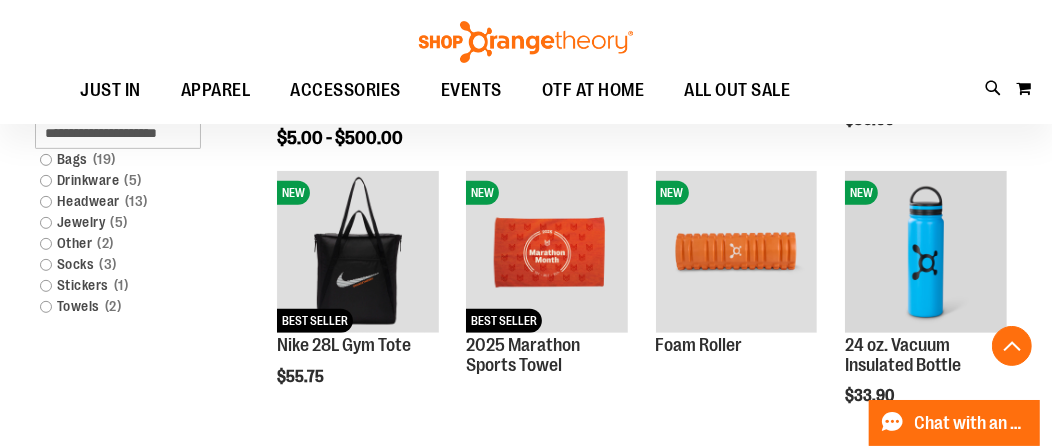 scroll, scrollTop: 498, scrollLeft: 0, axis: vertical 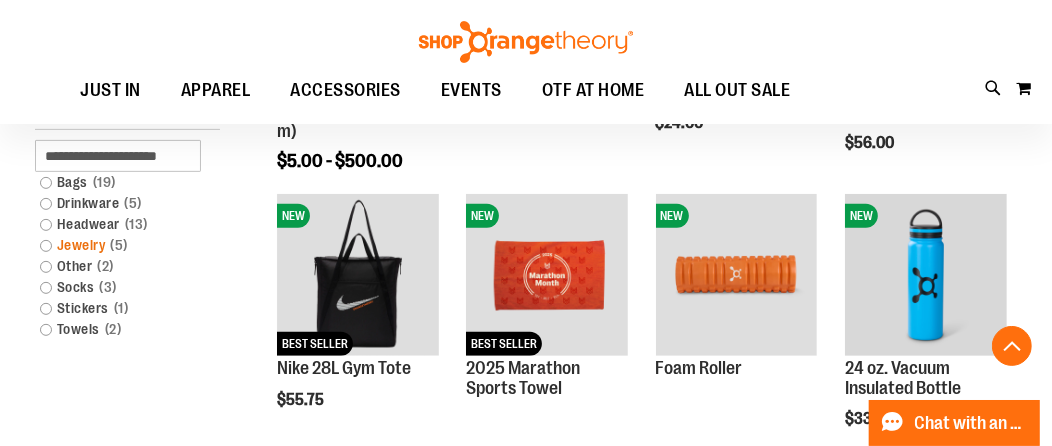 click on "5
items" at bounding box center (120, 245) 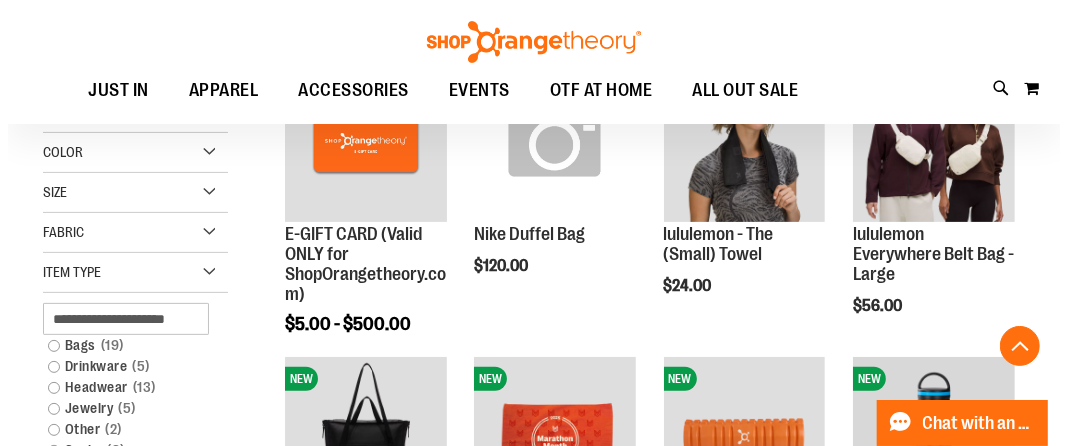 scroll, scrollTop: 434, scrollLeft: 0, axis: vertical 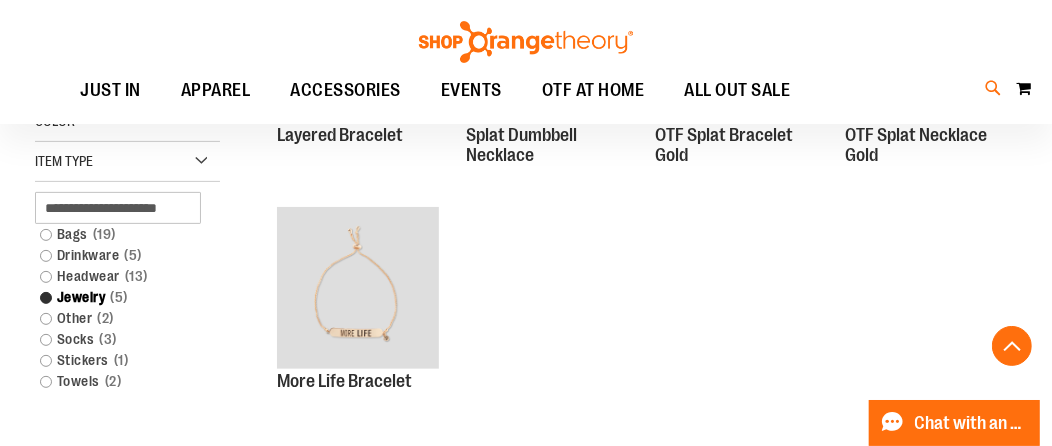 click at bounding box center [994, 88] 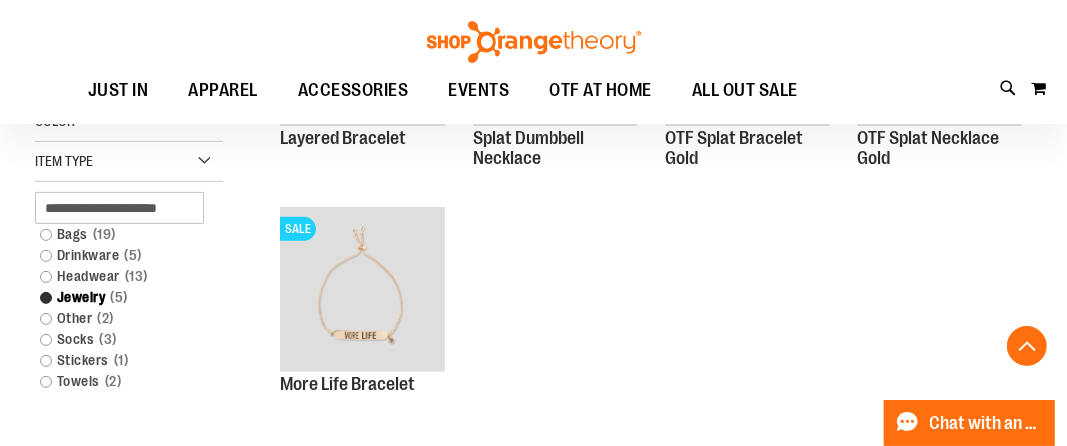 type on "**********" 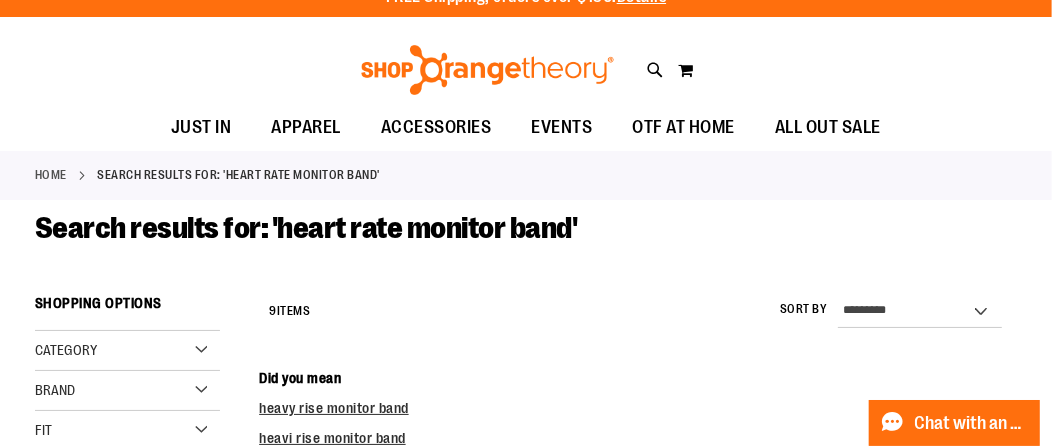 scroll, scrollTop: 0, scrollLeft: 0, axis: both 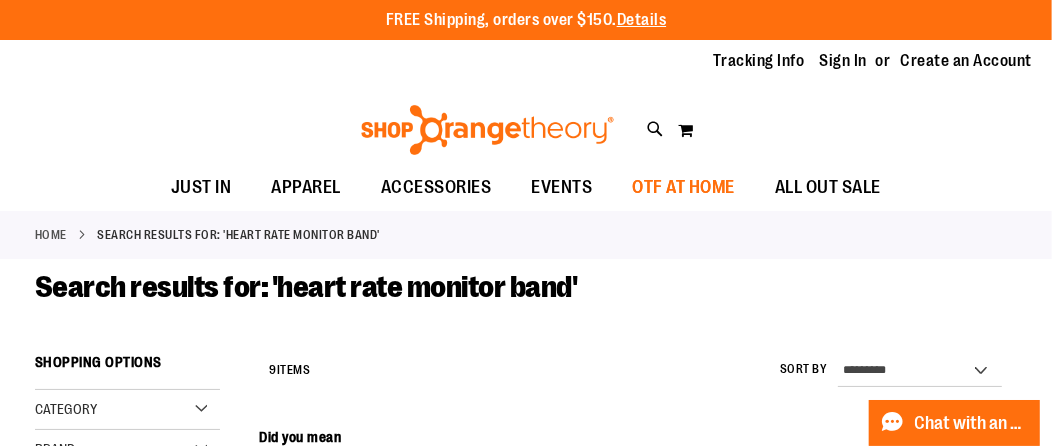 click on "OTF AT HOME" at bounding box center (684, 187) 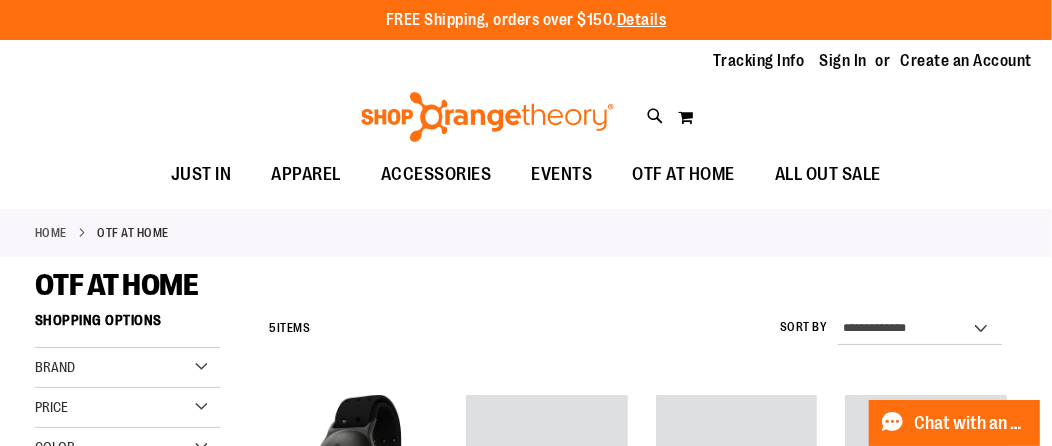 scroll, scrollTop: 0, scrollLeft: 0, axis: both 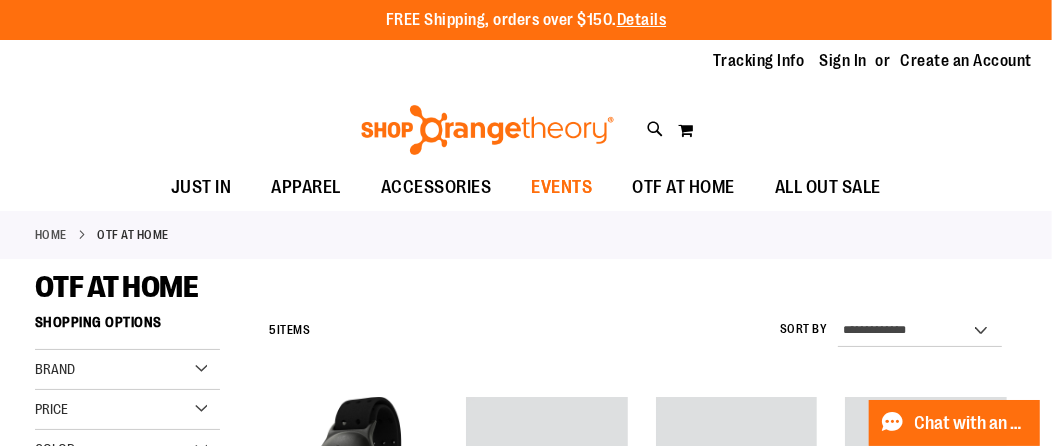 click on "EVENTS" at bounding box center (562, 187) 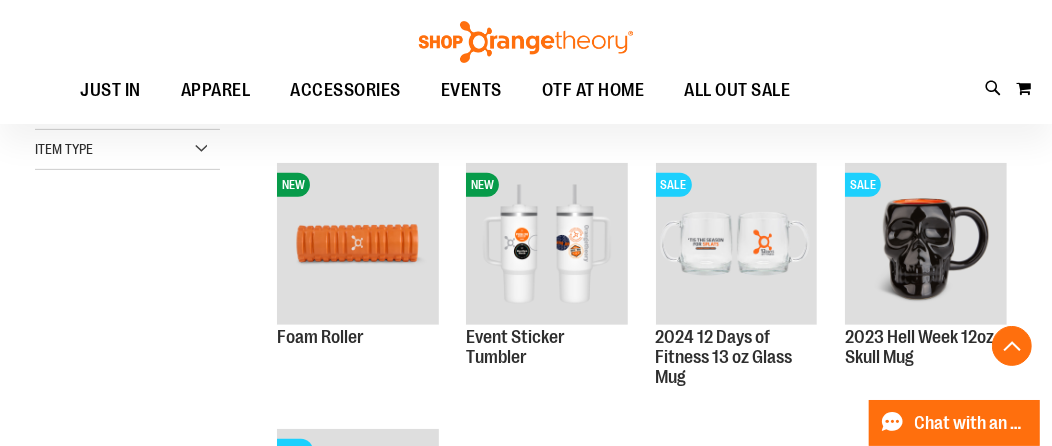 scroll, scrollTop: 298, scrollLeft: 0, axis: vertical 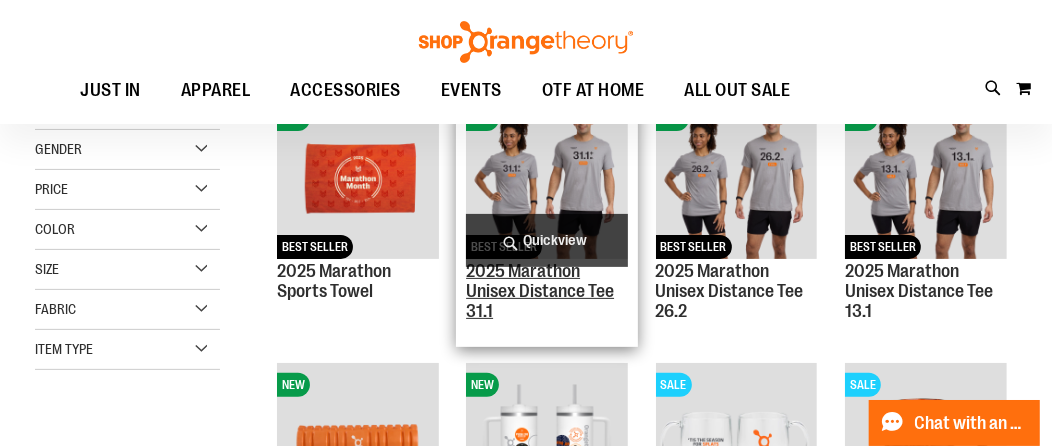 click on "2025 Marathon Unisex Distance Tee 31.1" at bounding box center [540, 291] 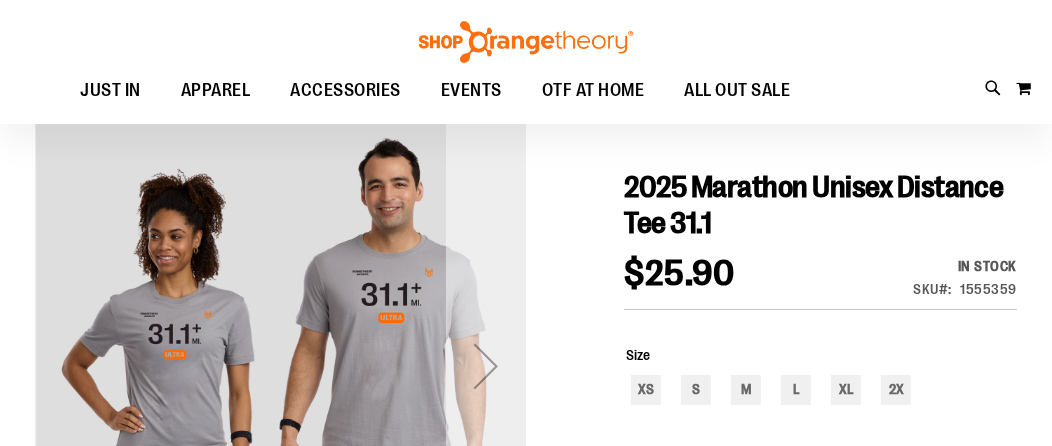 scroll, scrollTop: 198, scrollLeft: 0, axis: vertical 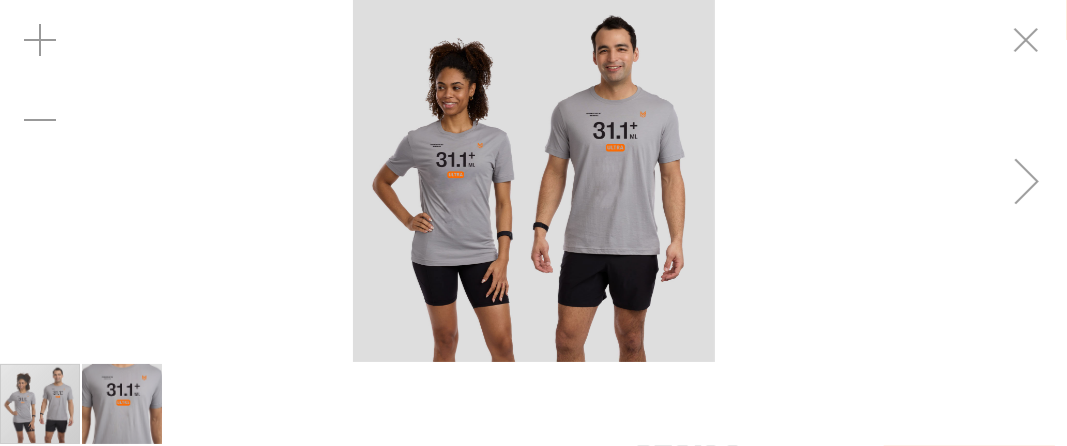 click at bounding box center [122, 404] 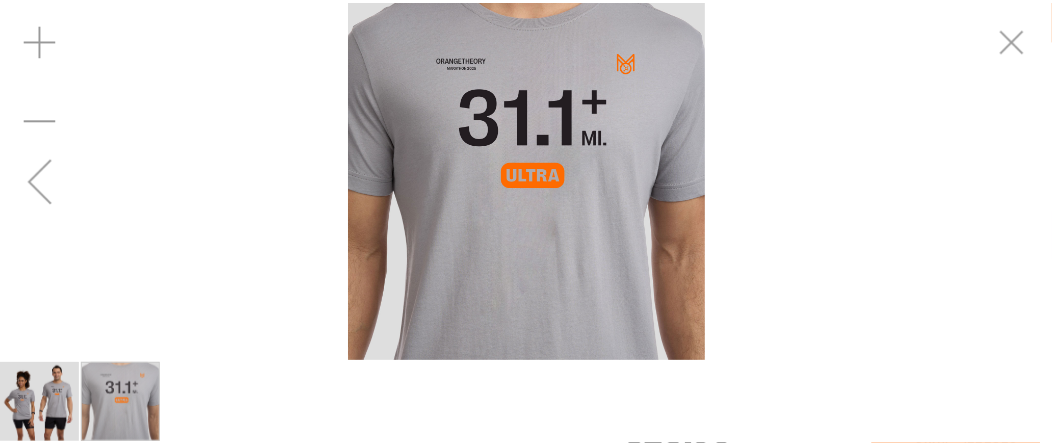 scroll, scrollTop: 197, scrollLeft: 0, axis: vertical 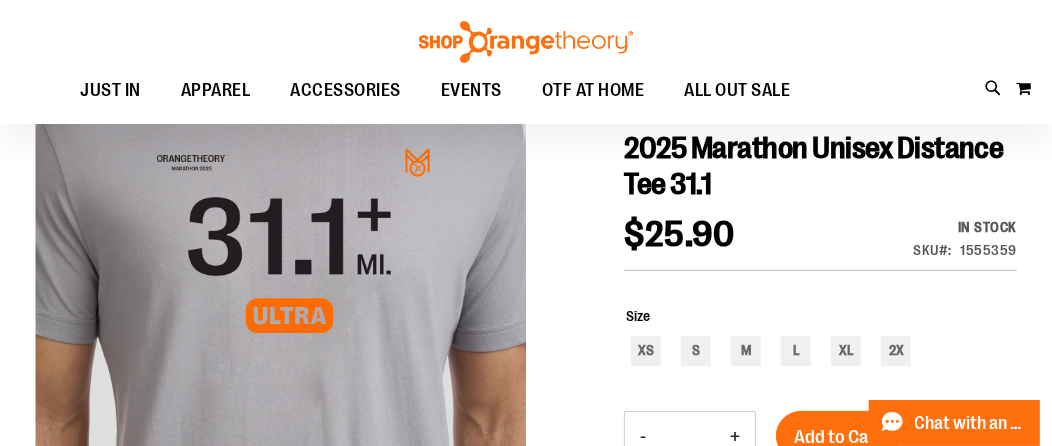 click at bounding box center (526, 42) 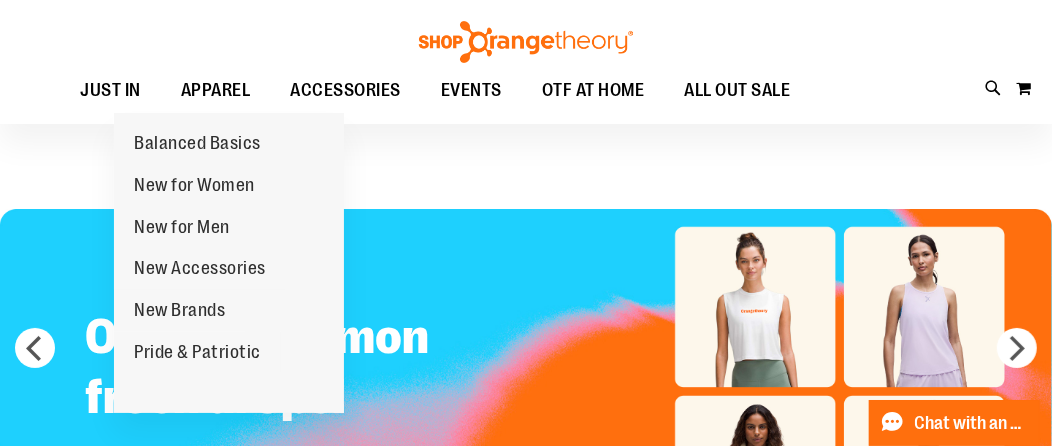 scroll, scrollTop: 198, scrollLeft: 0, axis: vertical 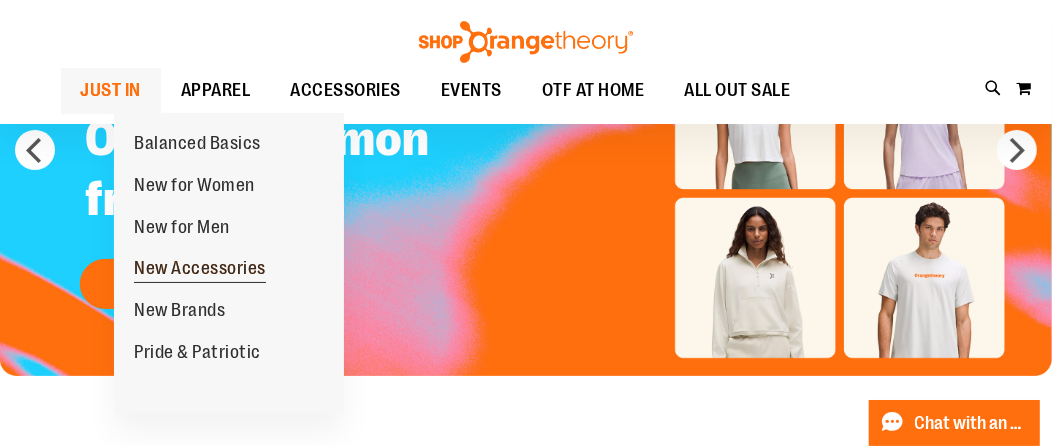 click on "New Accessories" at bounding box center (200, 270) 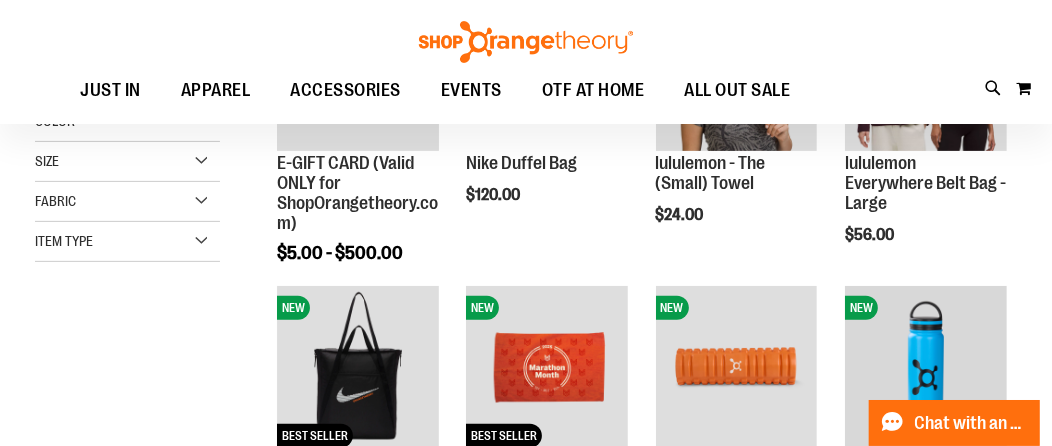 scroll, scrollTop: 498, scrollLeft: 0, axis: vertical 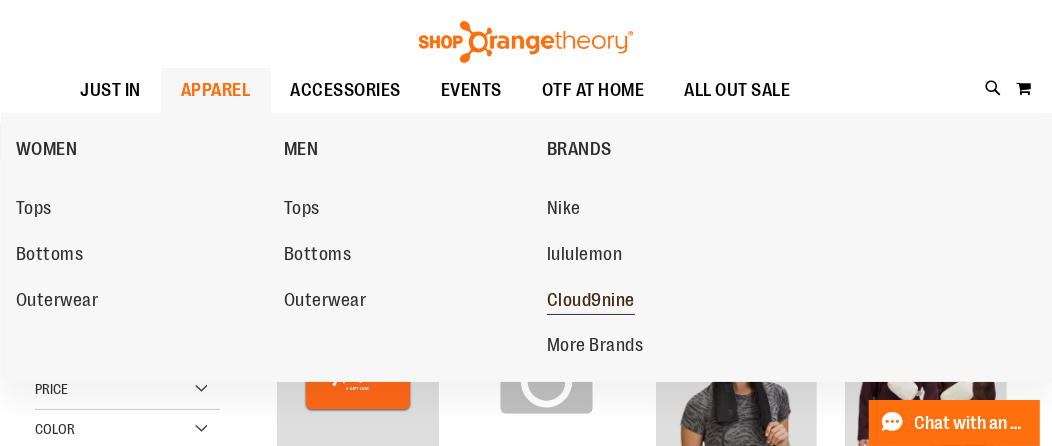 click on "Cloud9nine" at bounding box center (591, 302) 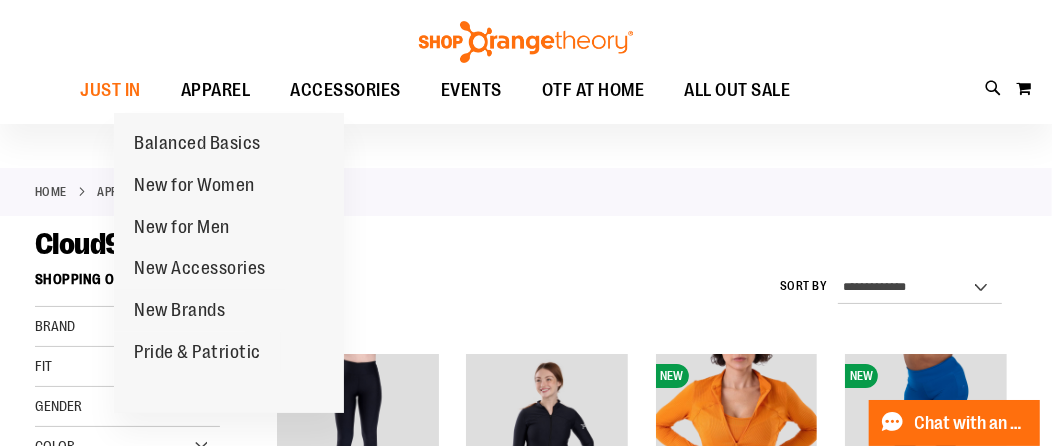scroll, scrollTop: 98, scrollLeft: 0, axis: vertical 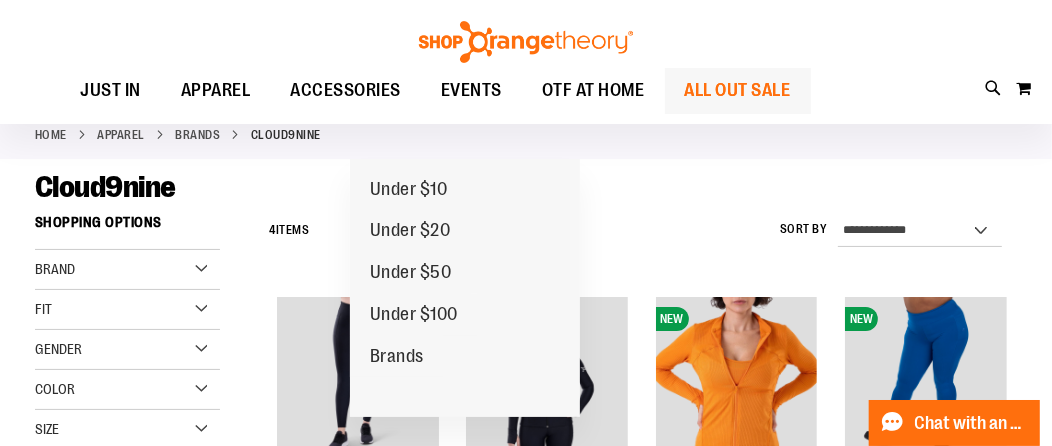 click on "ALL OUT SALE" at bounding box center (738, 90) 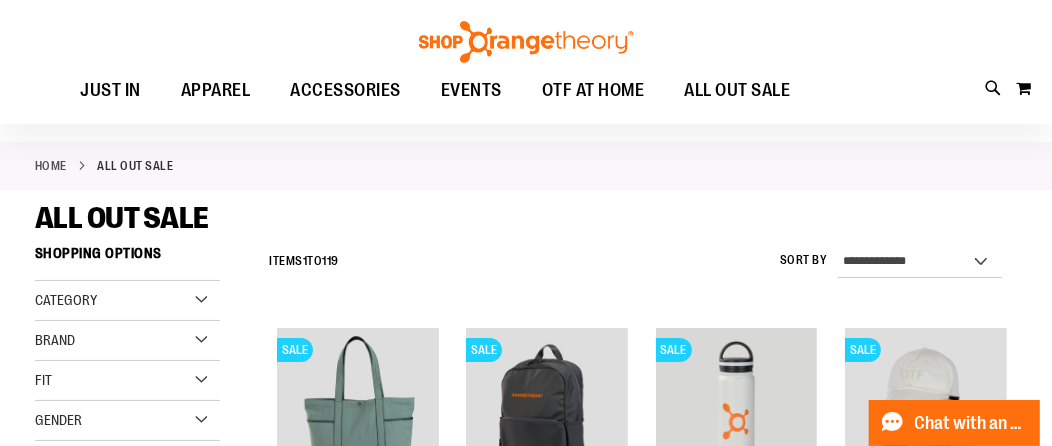 scroll, scrollTop: 198, scrollLeft: 0, axis: vertical 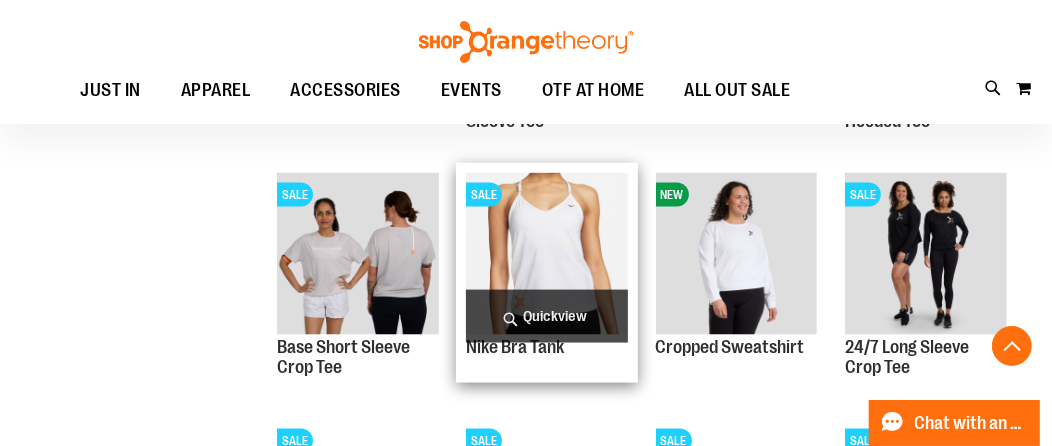 click on "Quickview" at bounding box center [547, 316] 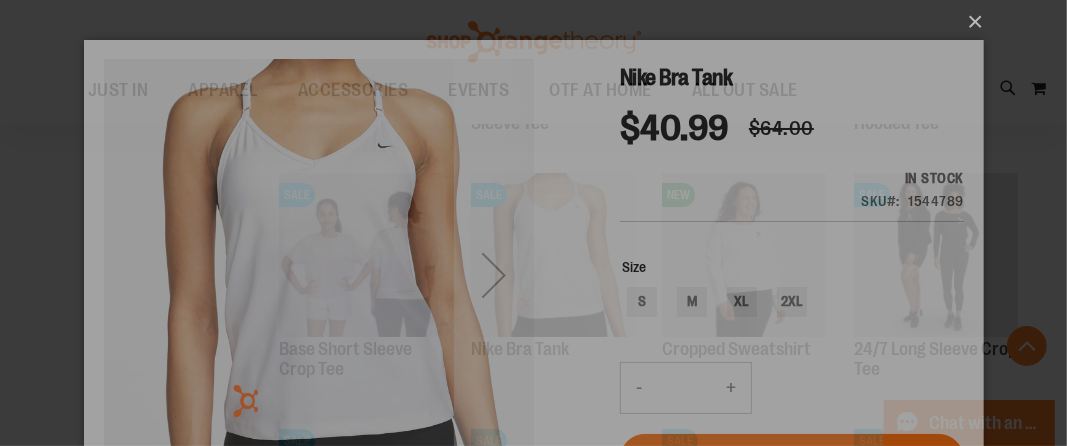 scroll, scrollTop: 0, scrollLeft: 0, axis: both 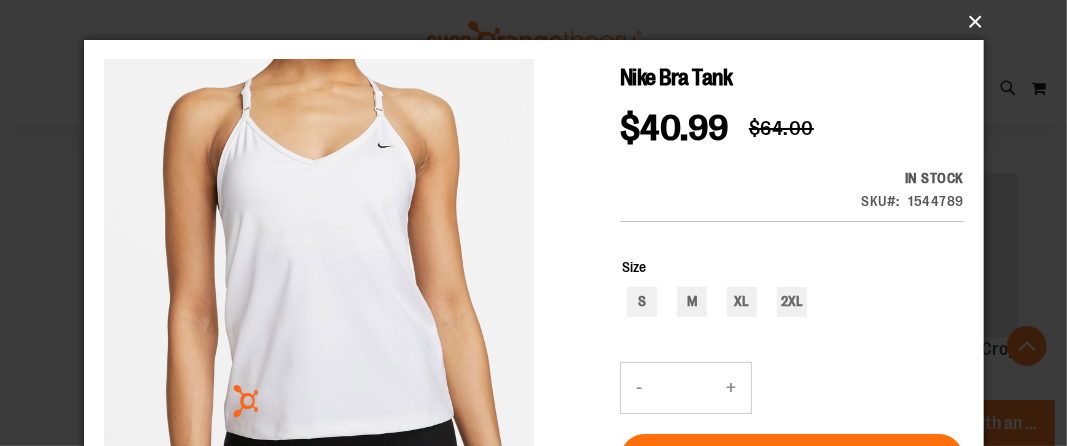 click on "×" at bounding box center [540, 22] 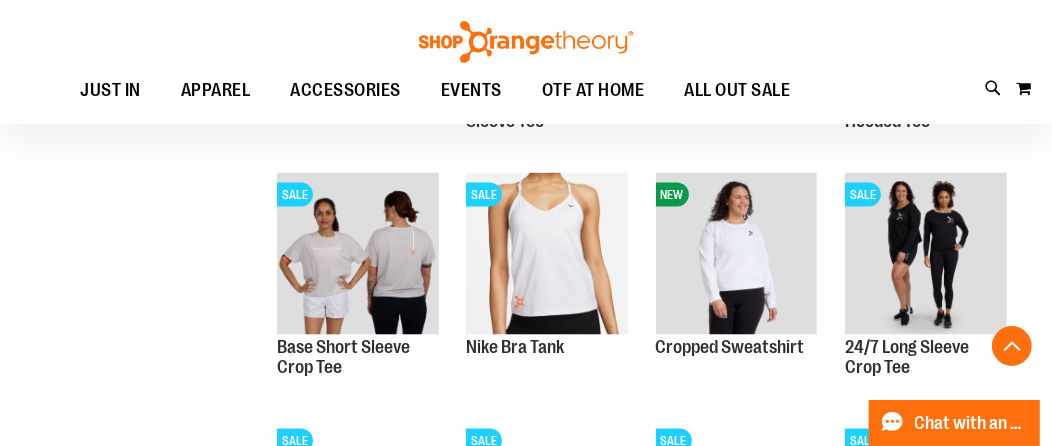 click on "**********" at bounding box center (526, -188) 